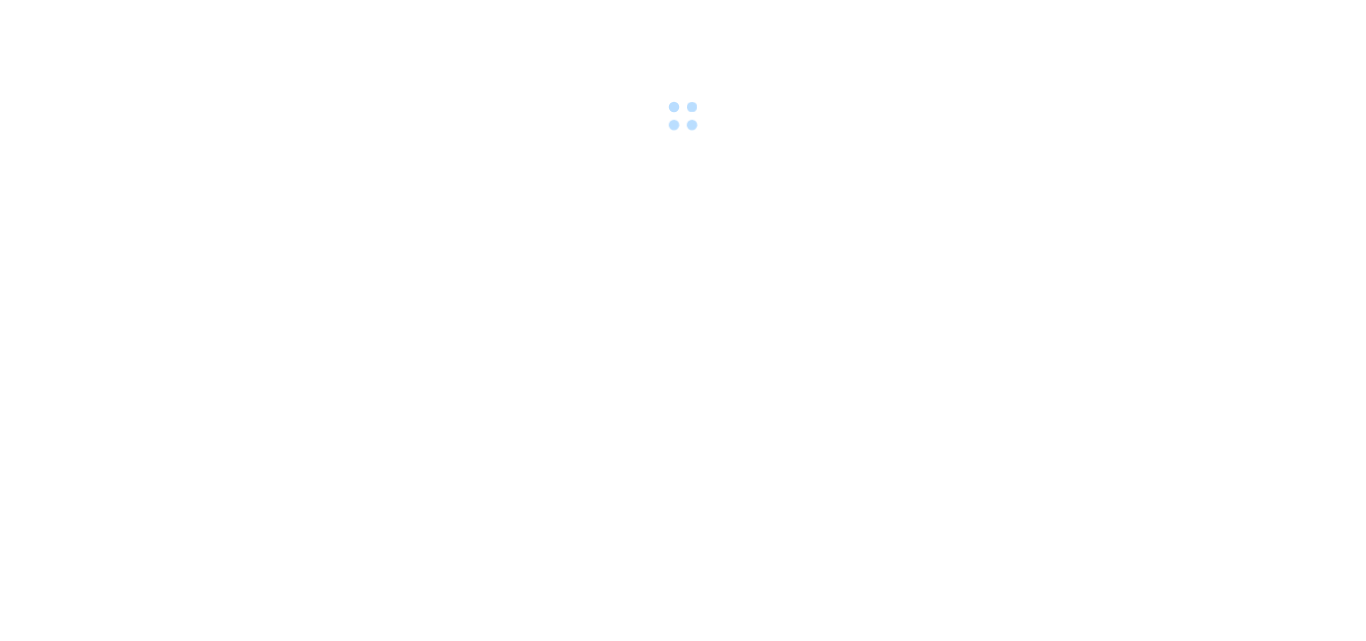 scroll, scrollTop: 0, scrollLeft: 0, axis: both 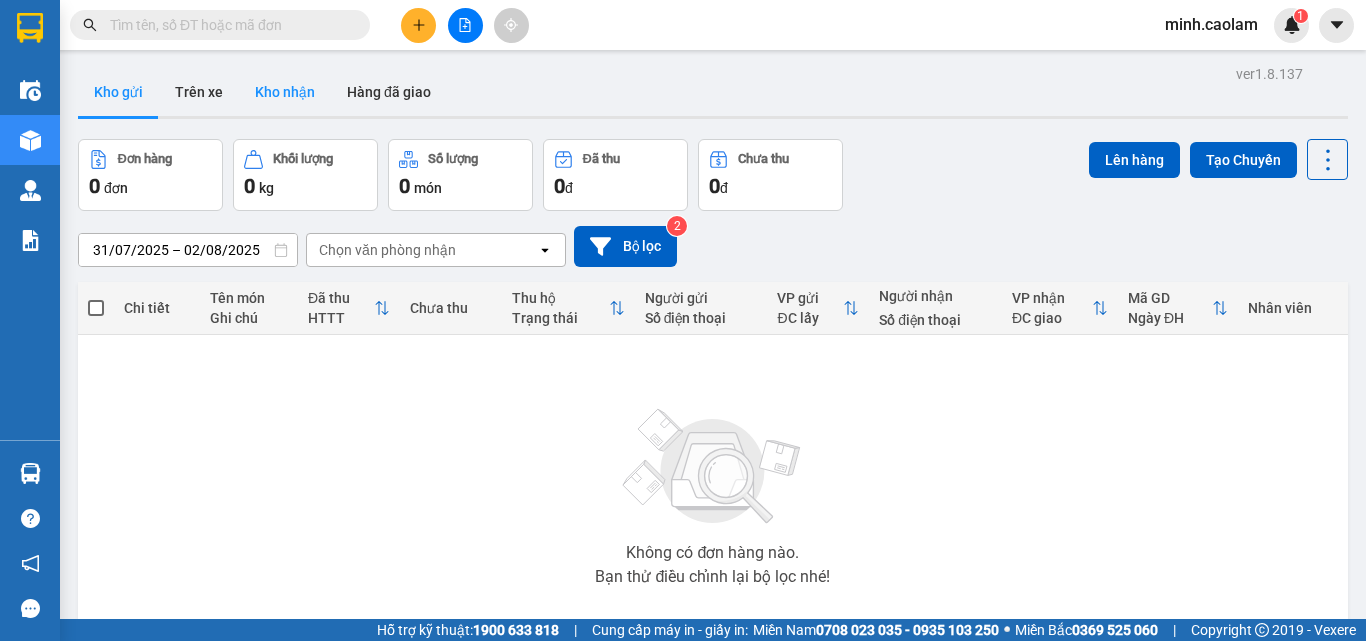 click on "Kho nhận" at bounding box center [285, 92] 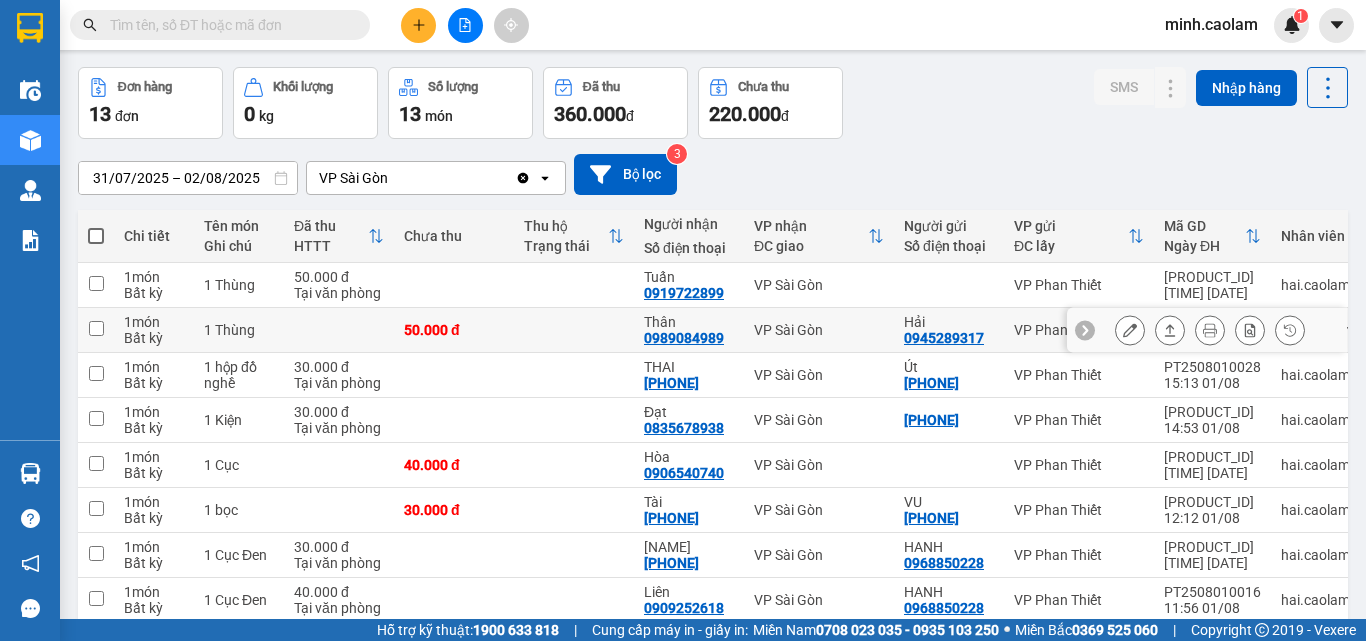 scroll, scrollTop: 0, scrollLeft: 0, axis: both 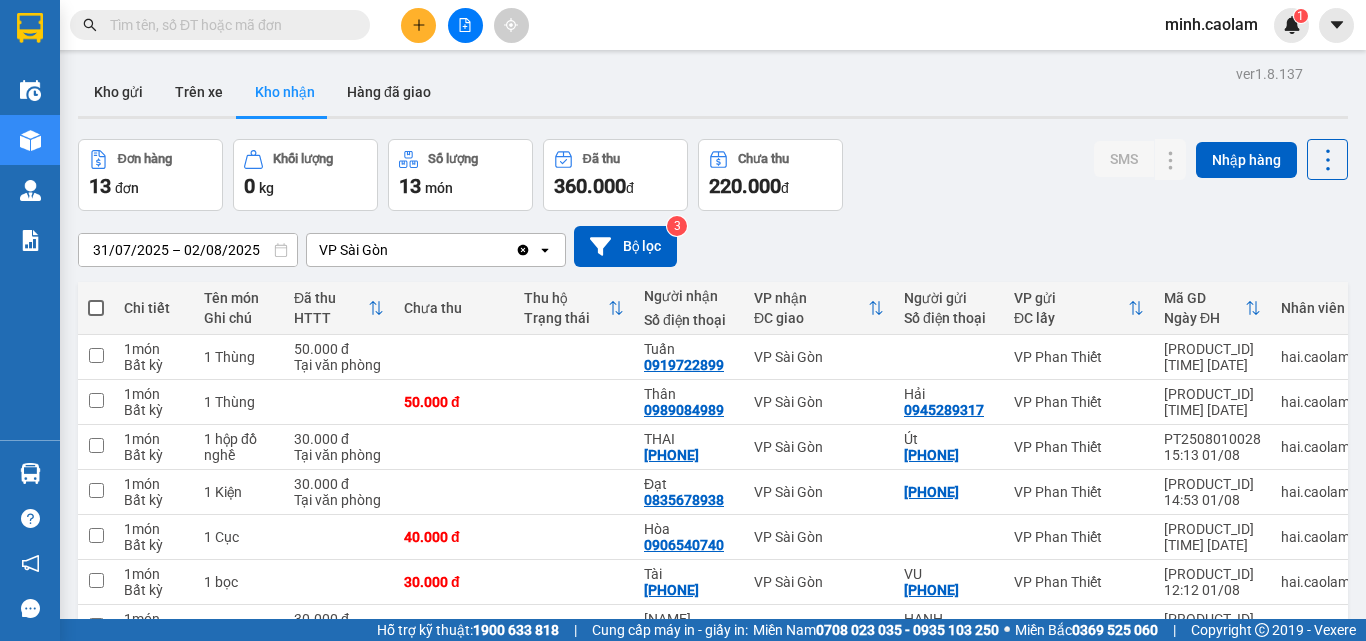 click 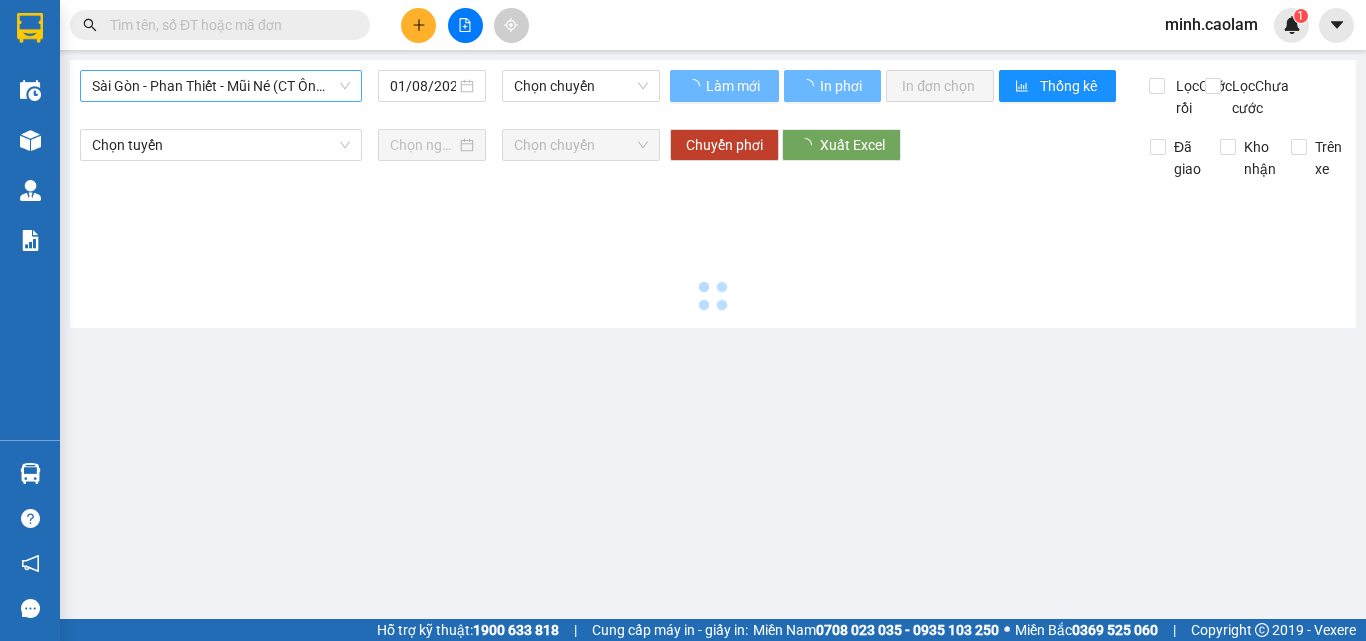 type on "02/08/2025" 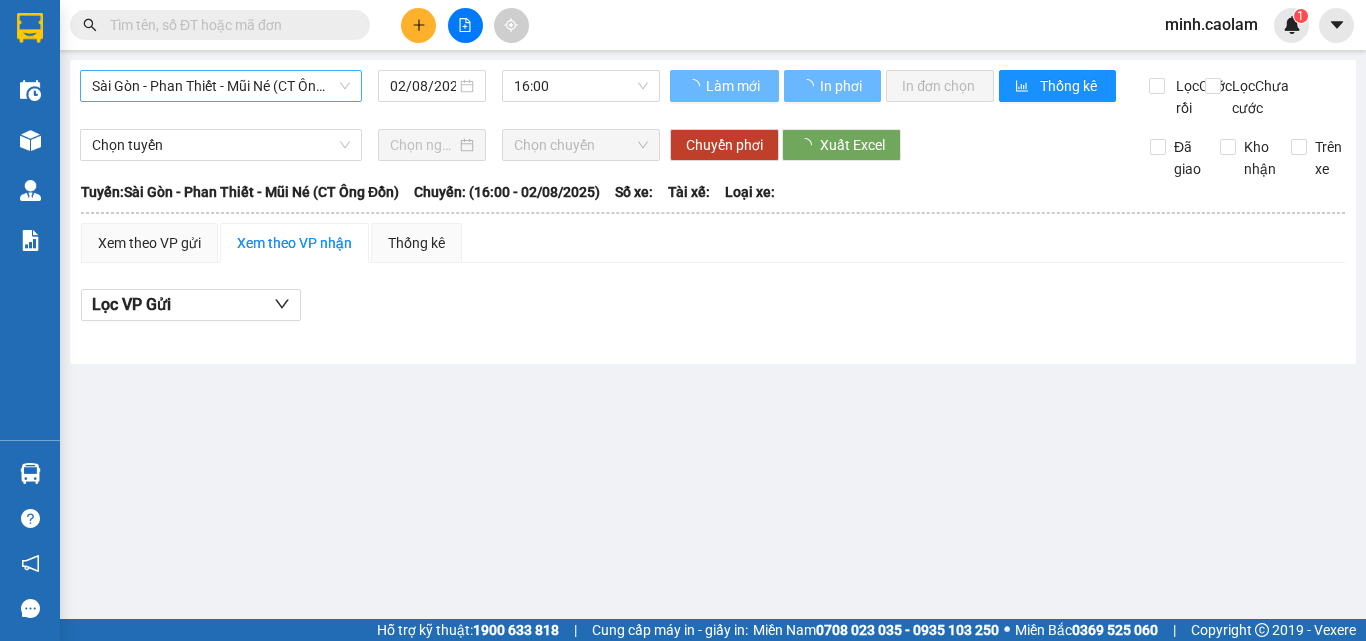 click on "Sài Gòn - Phan Thiết - Mũi Né (CT Ông Đồn)" at bounding box center (221, 86) 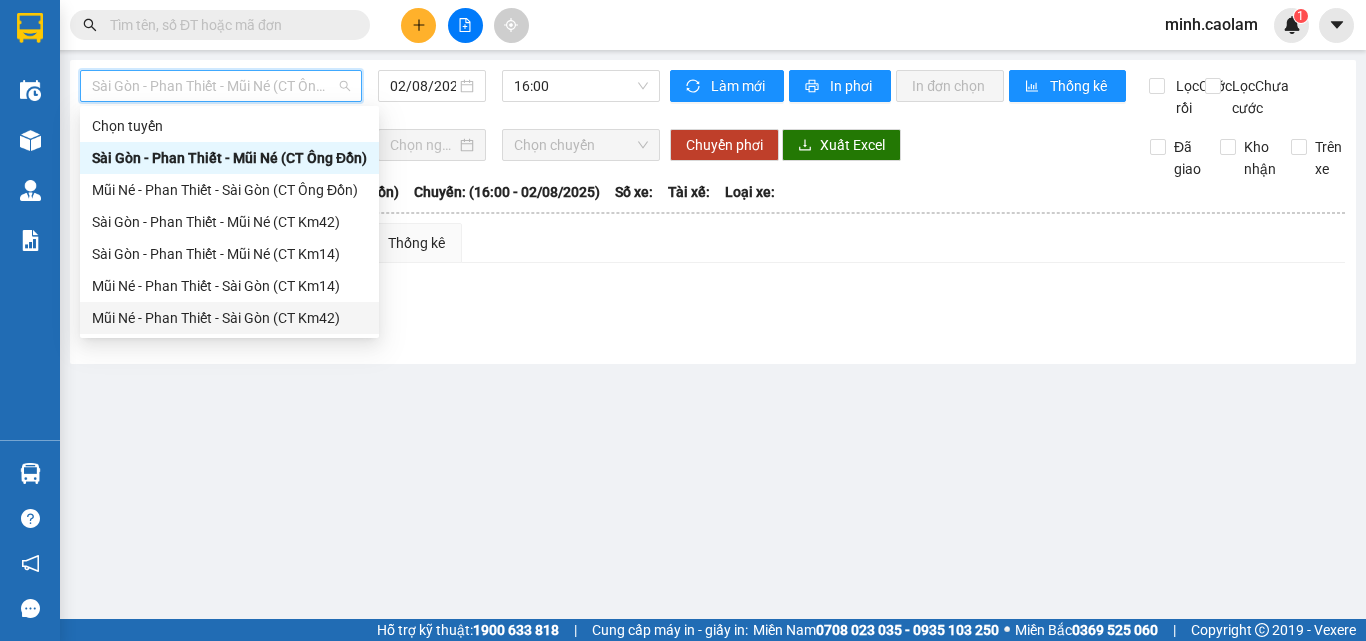 click on "Mũi Né - Phan Thiết - Sài Gòn (CT Km42)" at bounding box center [229, 318] 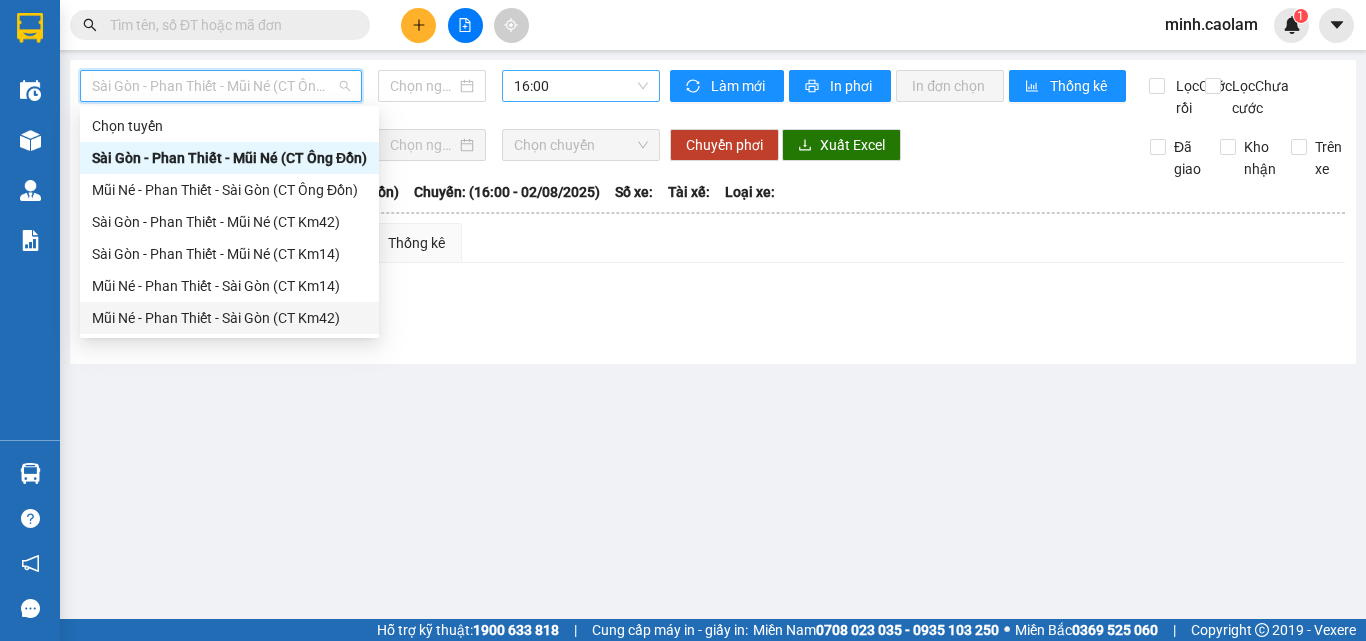 type on "02/08/2025" 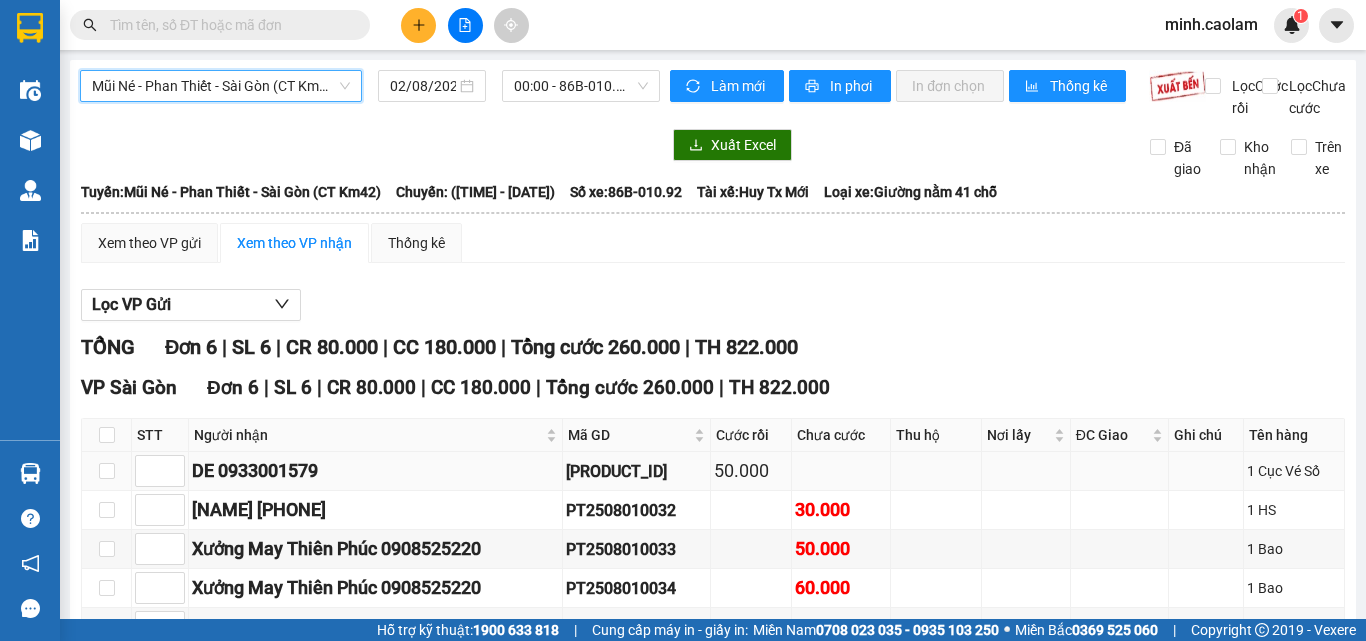 scroll, scrollTop: 192, scrollLeft: 0, axis: vertical 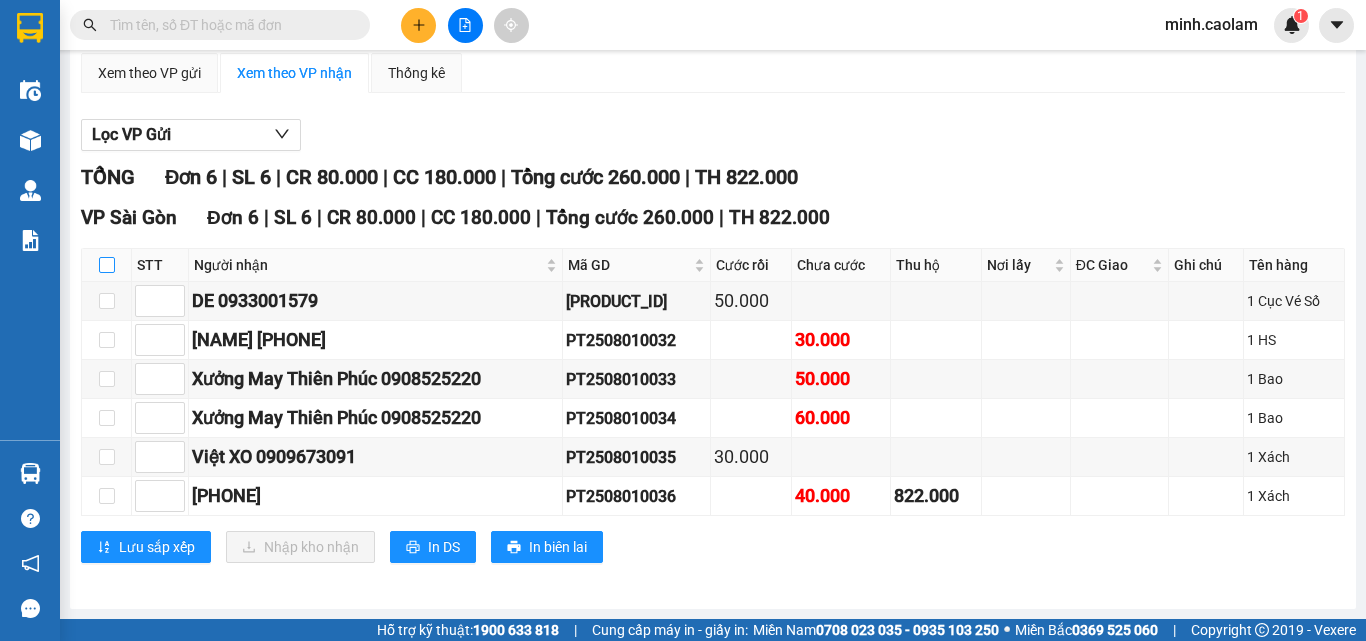 click at bounding box center (107, 265) 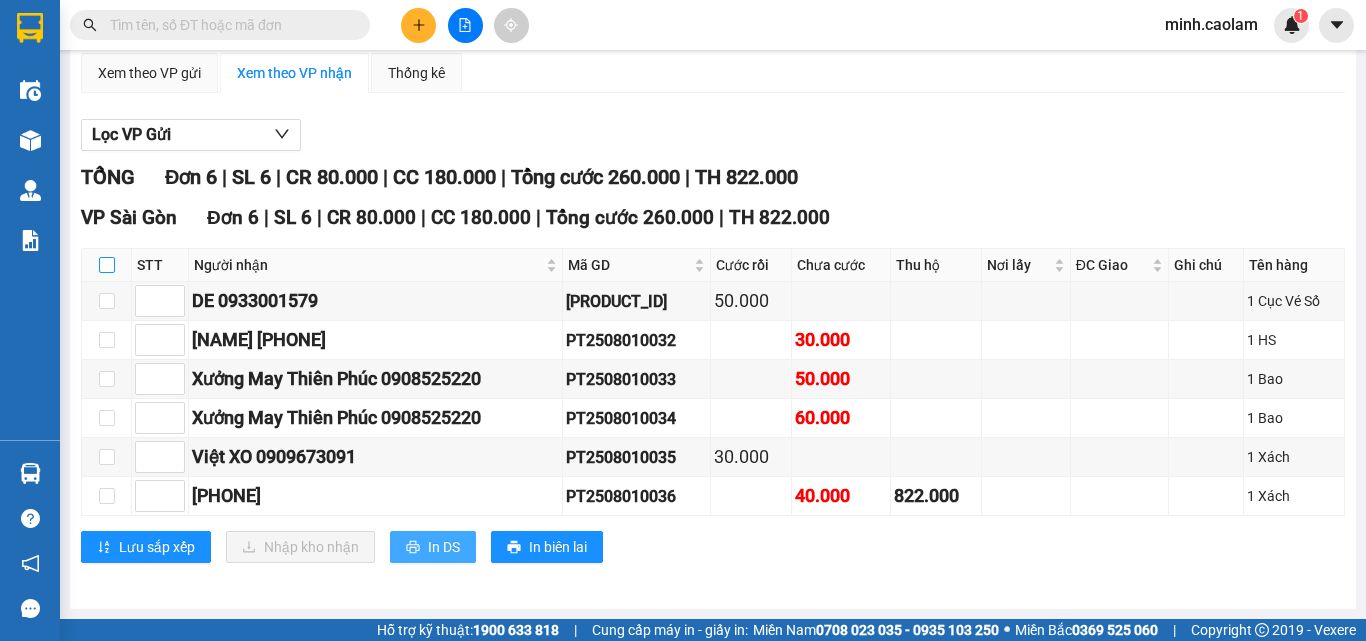 checkbox on "true" 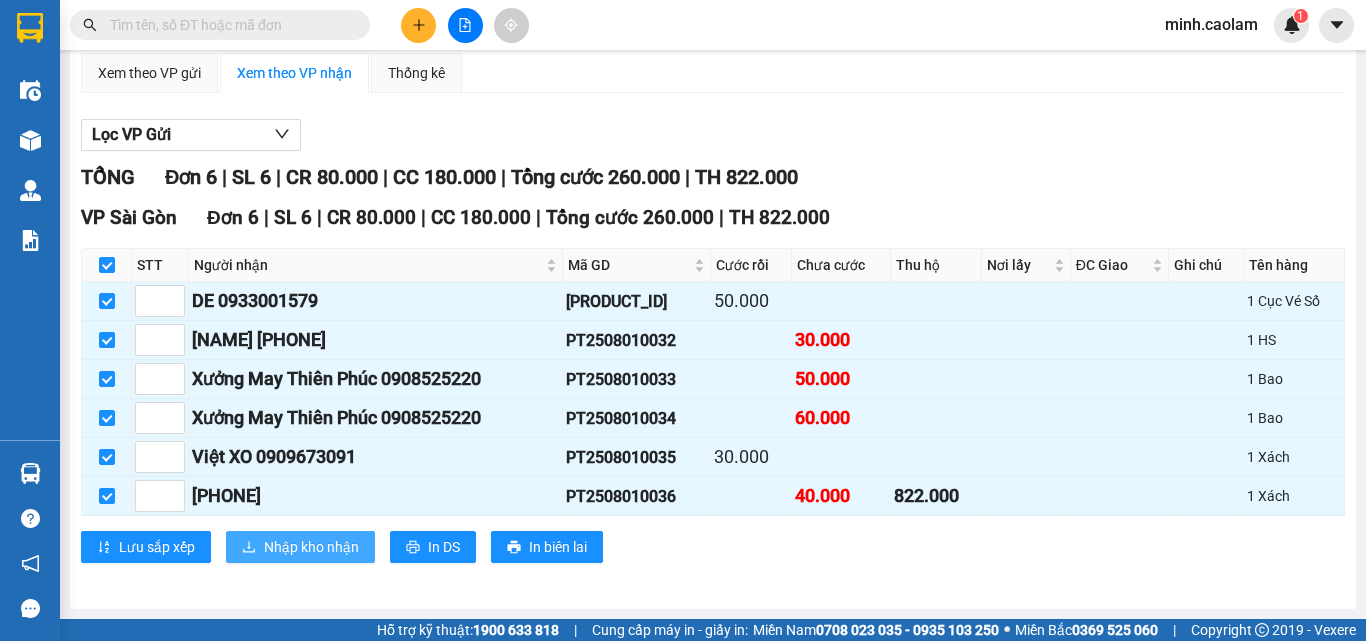click on "Nhập kho nhận" at bounding box center [311, 547] 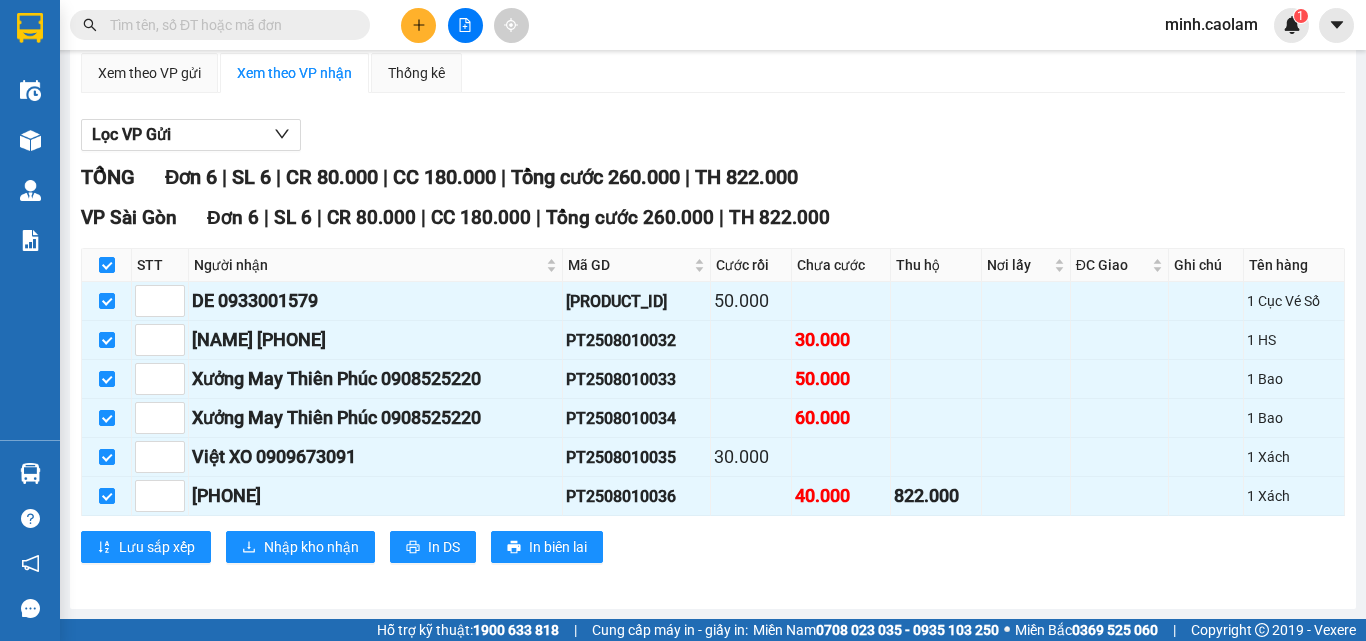 scroll, scrollTop: 0, scrollLeft: 0, axis: both 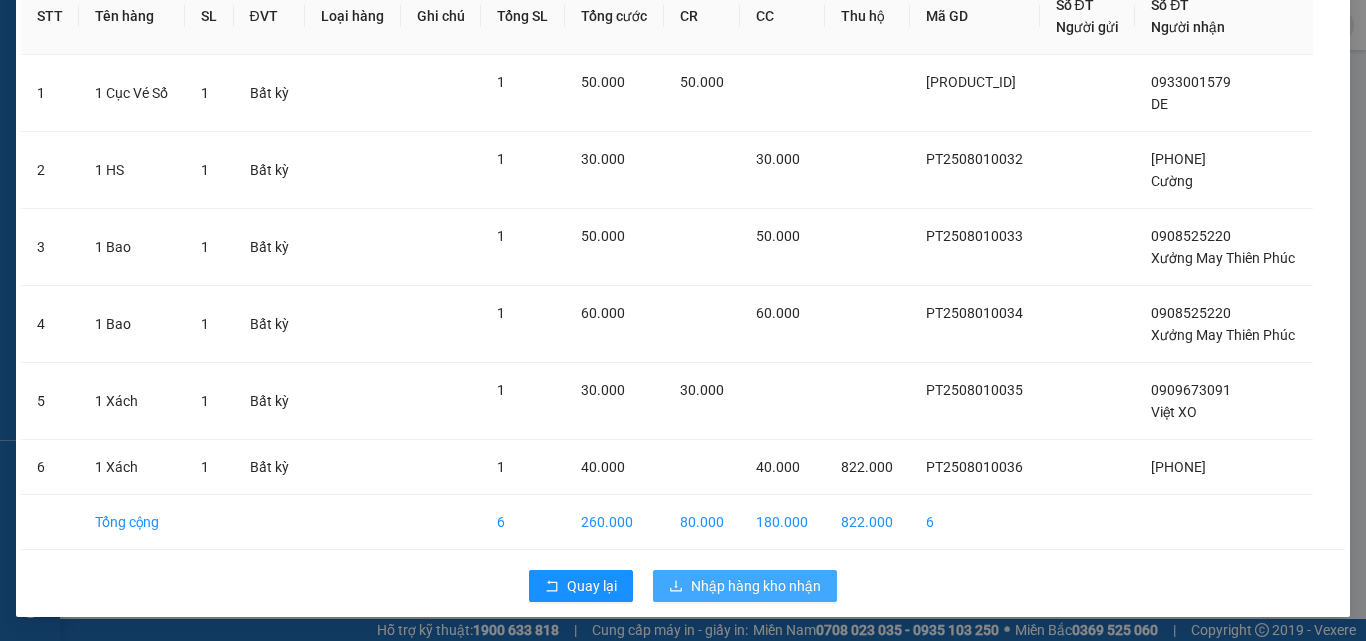 click on "Nhập hàng kho nhận" at bounding box center [745, 586] 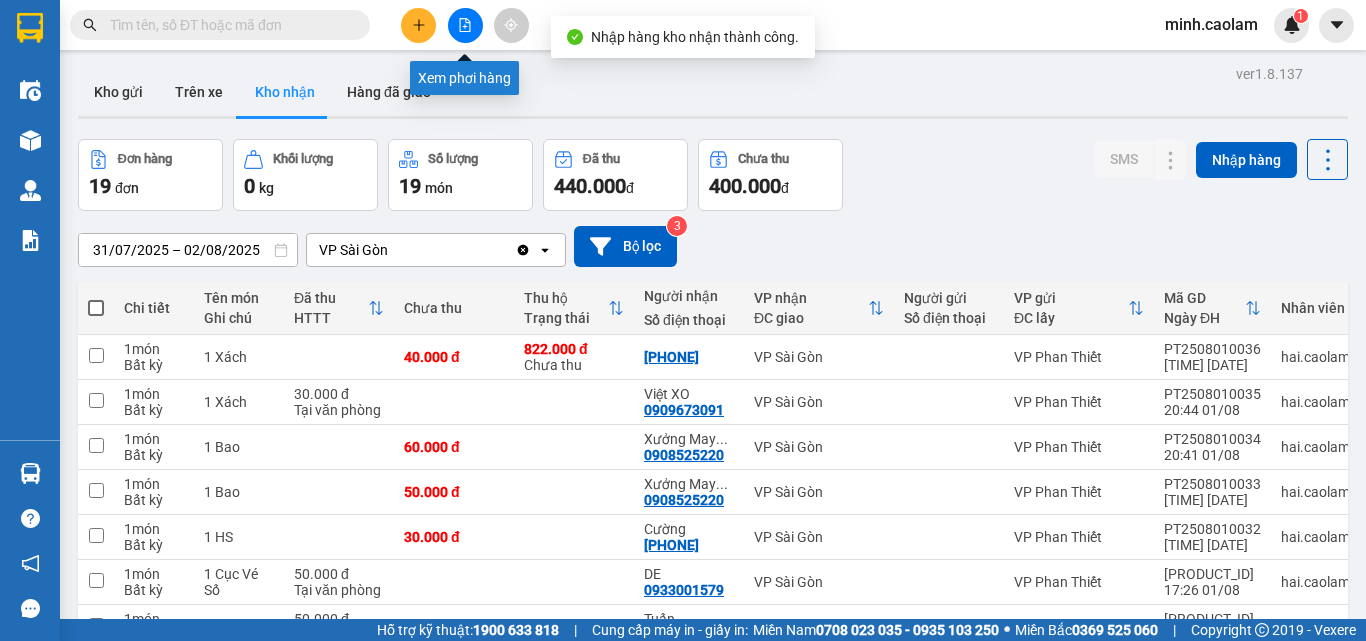 click at bounding box center (465, 25) 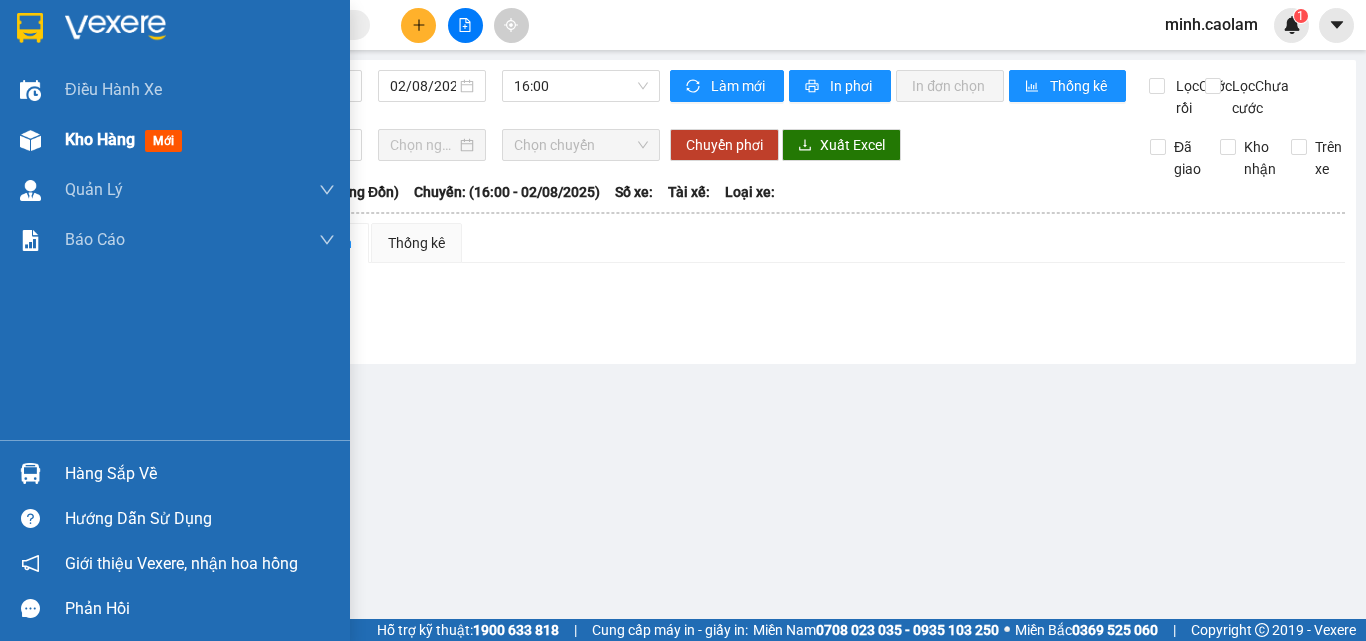 click at bounding box center (30, 140) 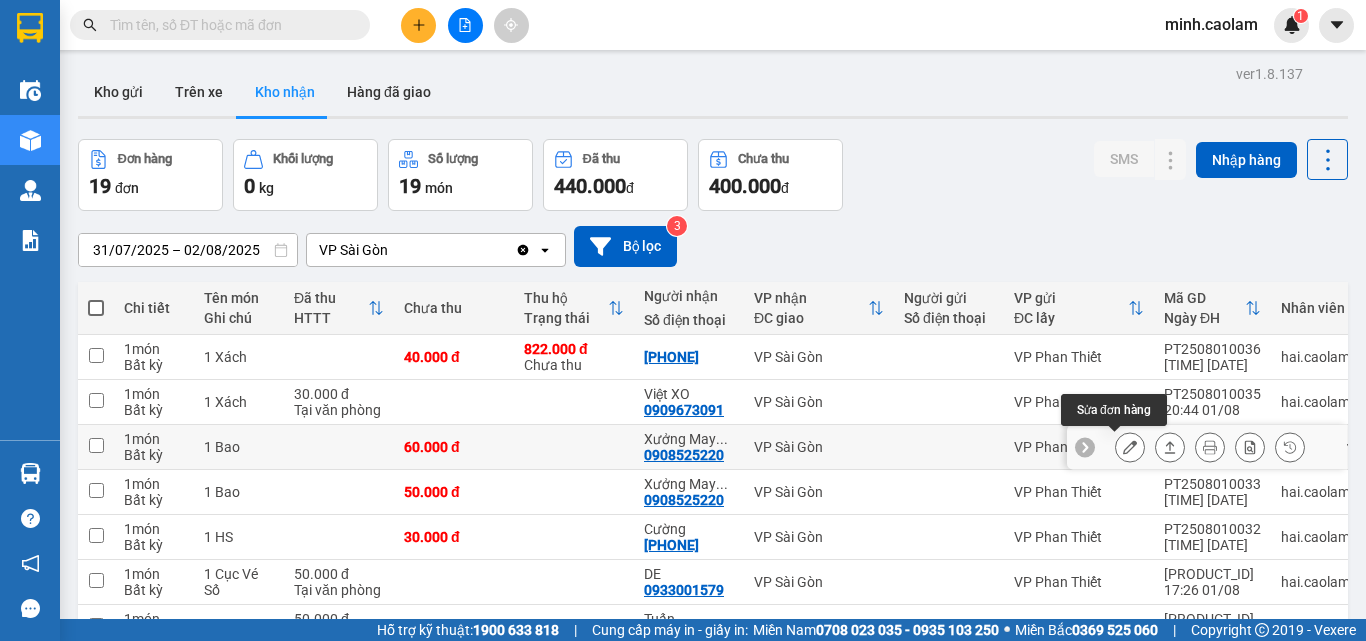 click 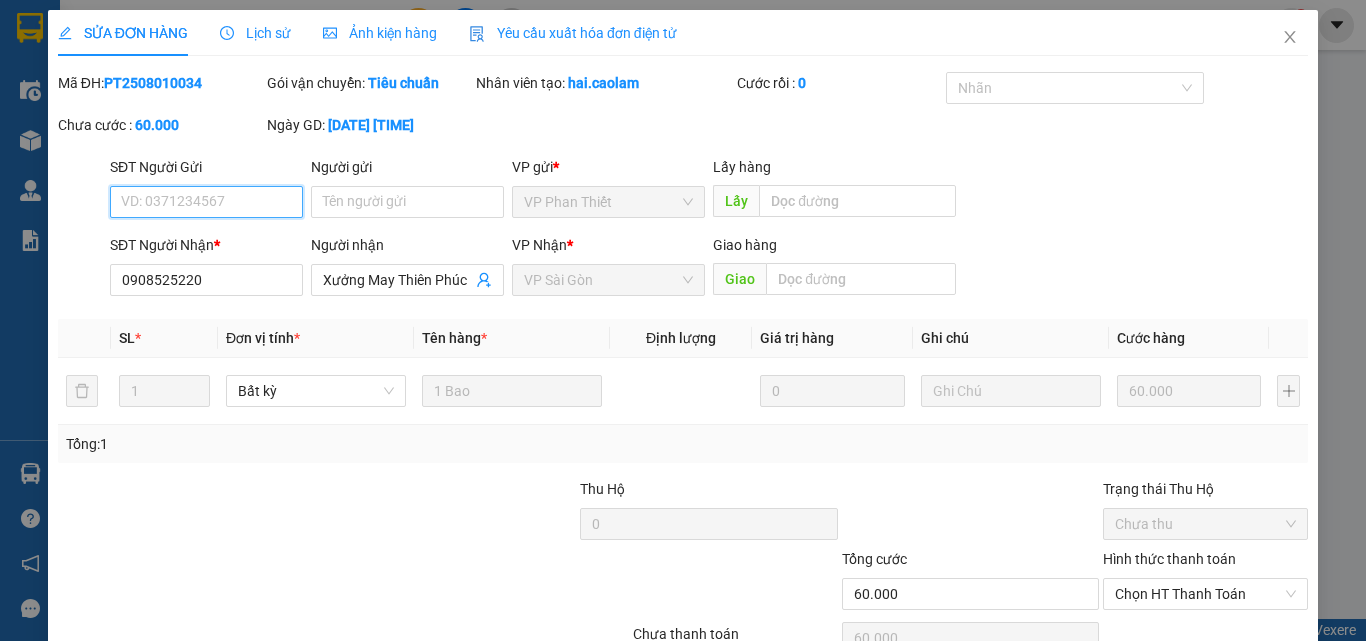 scroll, scrollTop: 103, scrollLeft: 0, axis: vertical 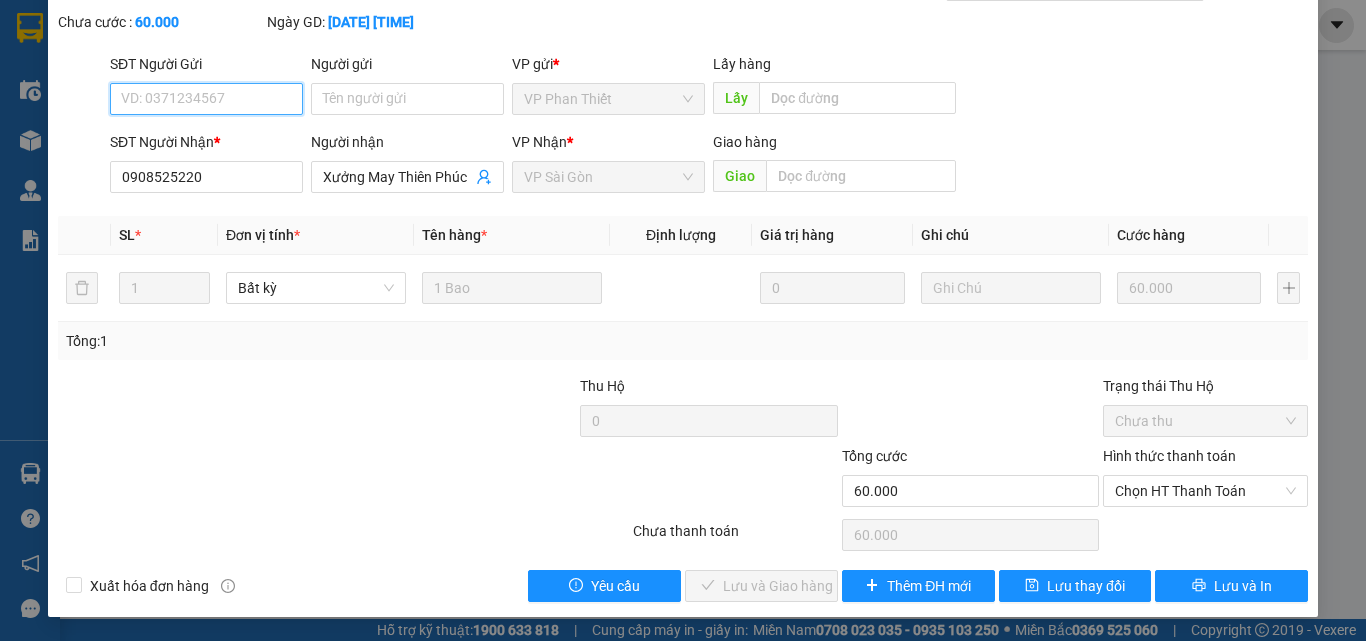 drag, startPoint x: 1204, startPoint y: 488, endPoint x: 1204, endPoint y: 520, distance: 32 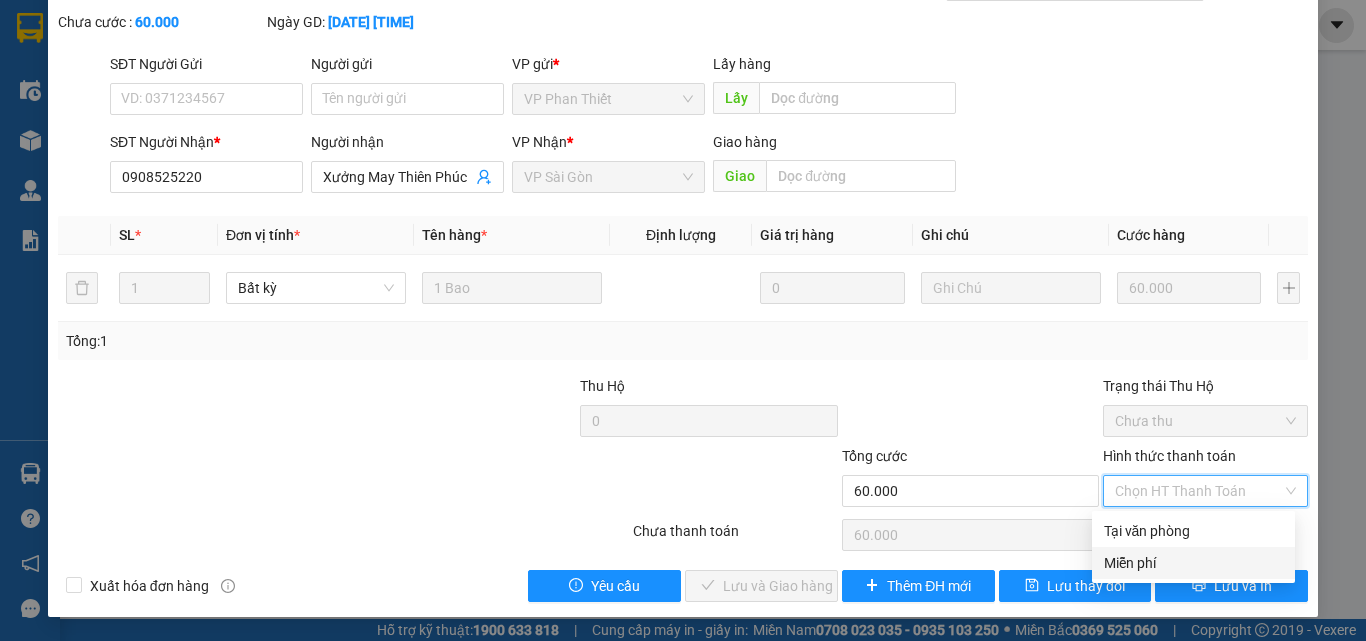 click on "Tại văn phòng" at bounding box center [1193, 531] 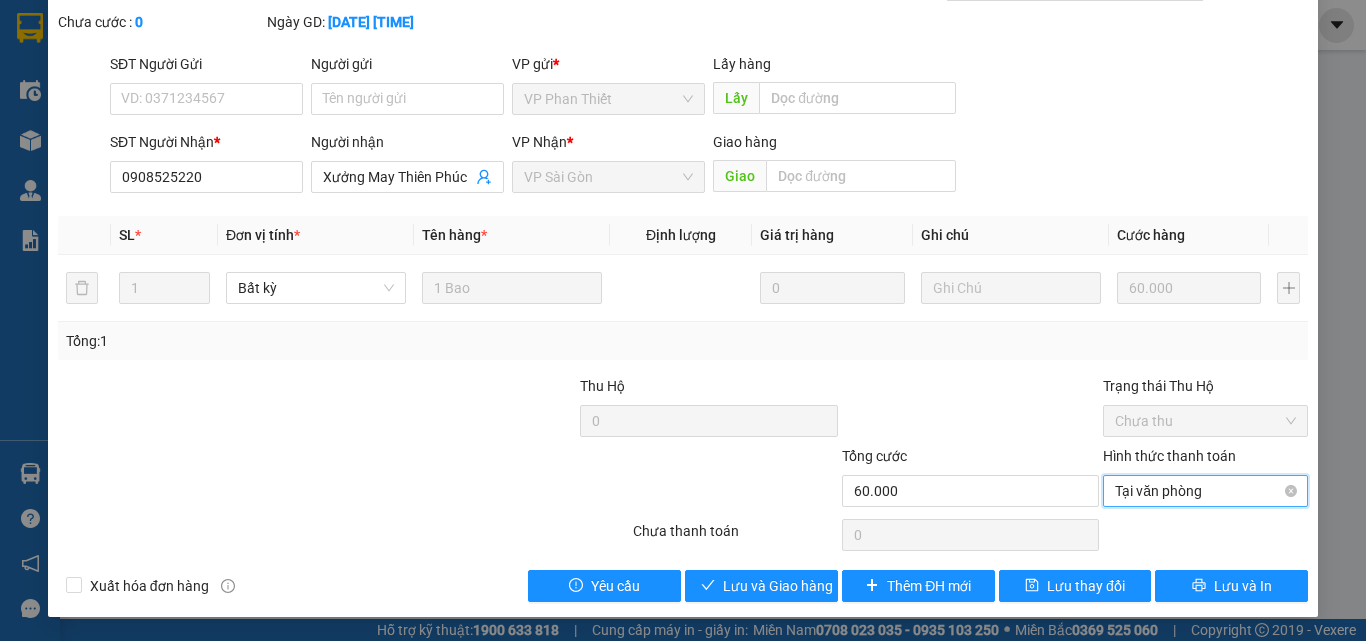 drag, startPoint x: 1238, startPoint y: 487, endPoint x: 1222, endPoint y: 519, distance: 35.77709 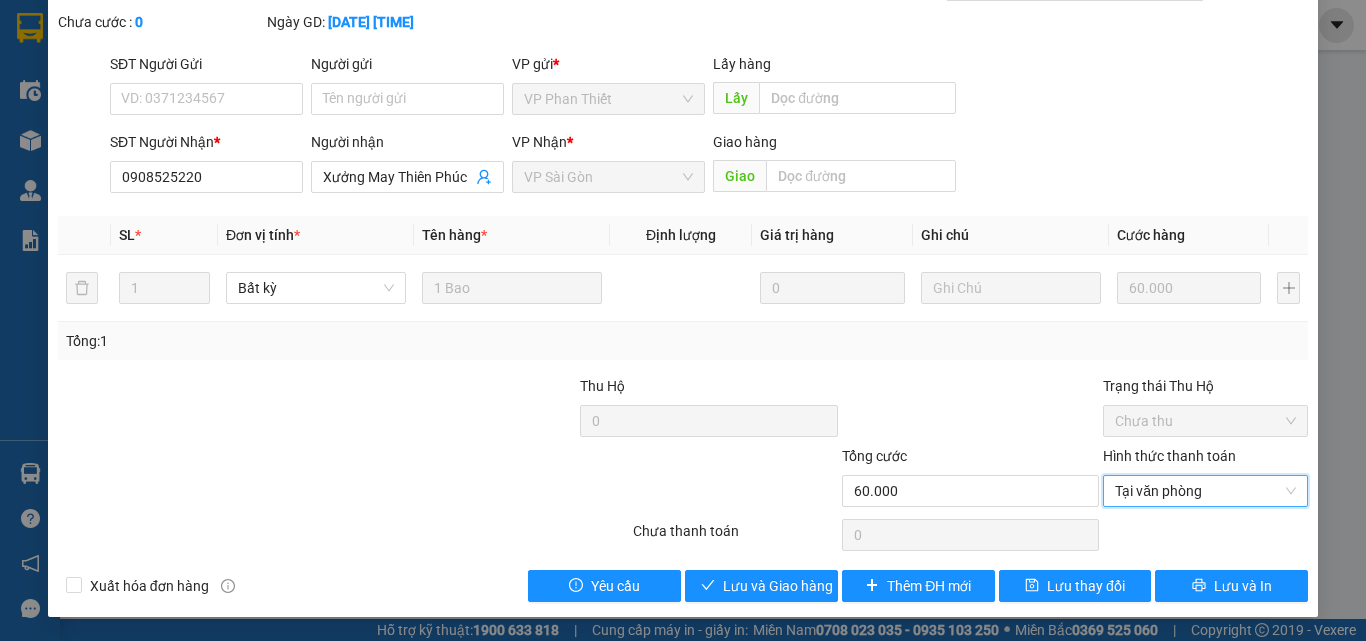 click on "Tại văn phòng" at bounding box center [1205, 491] 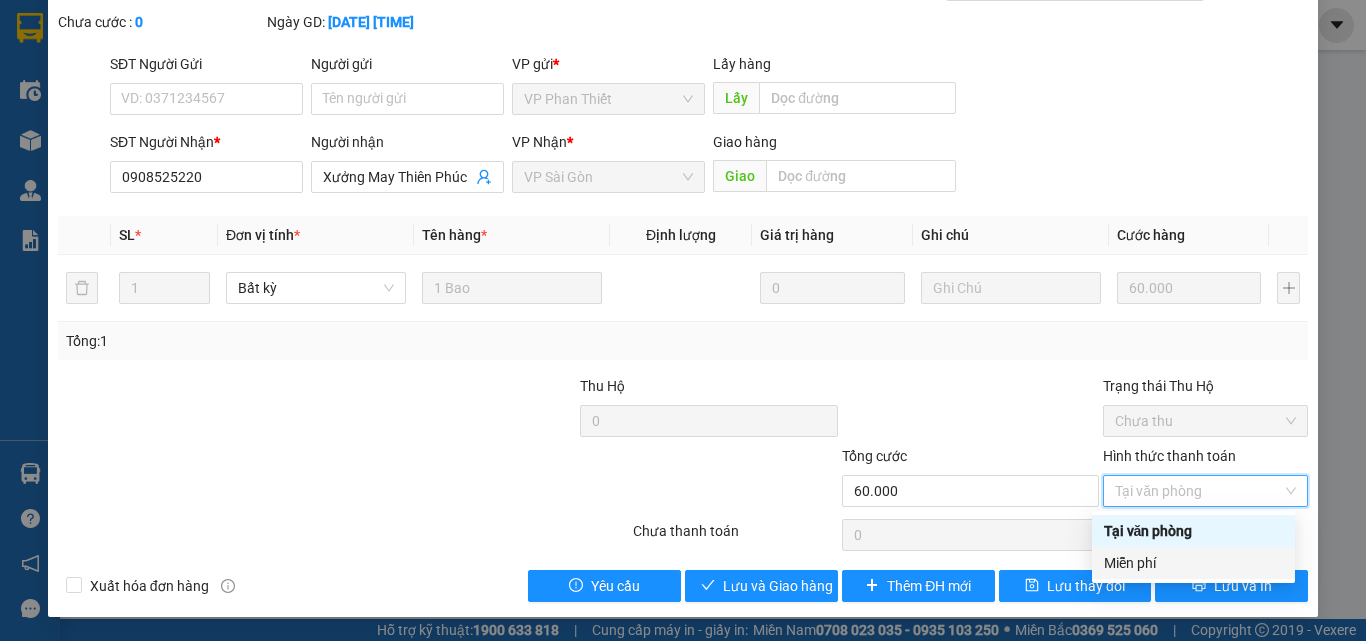 click on "Tại văn phòng" at bounding box center (1193, 531) 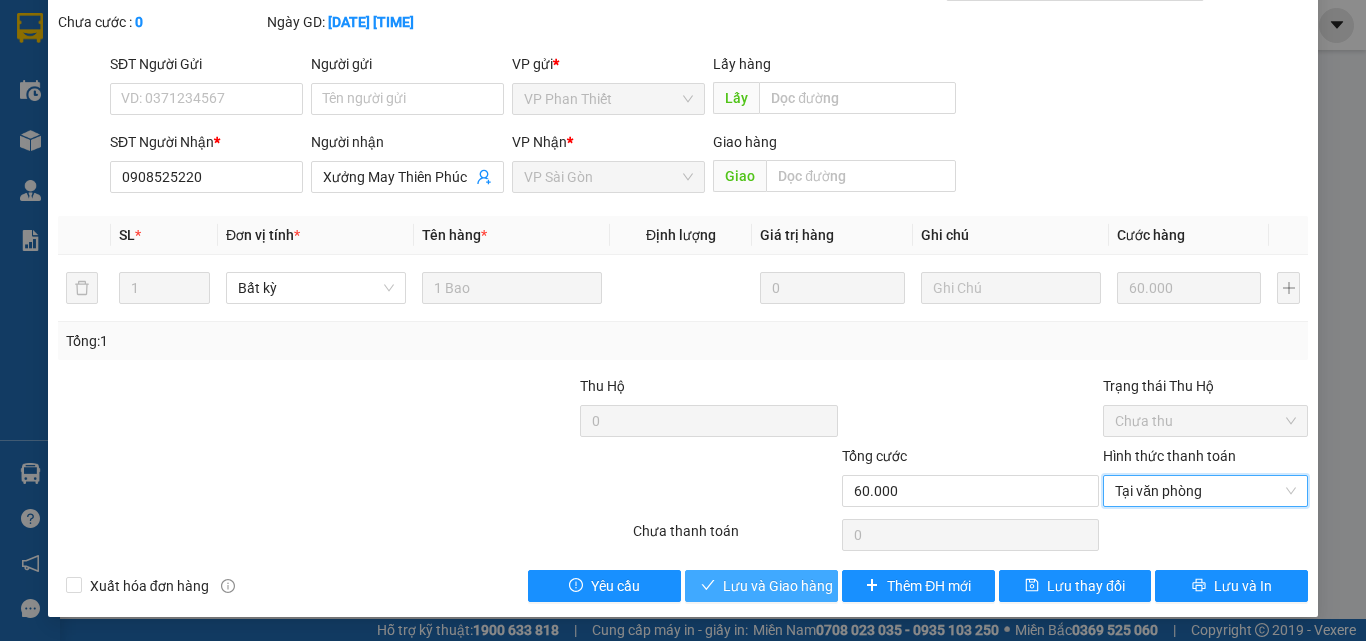 click on "Lưu và Giao hàng" at bounding box center (778, 586) 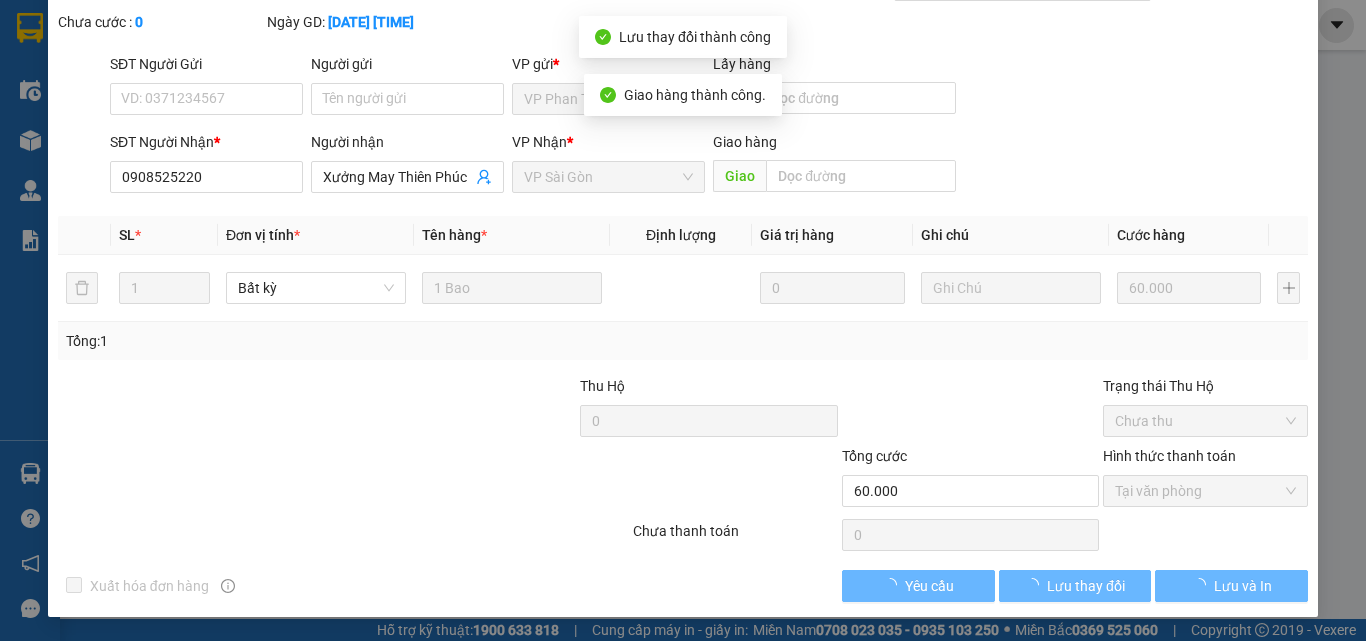 scroll, scrollTop: 0, scrollLeft: 0, axis: both 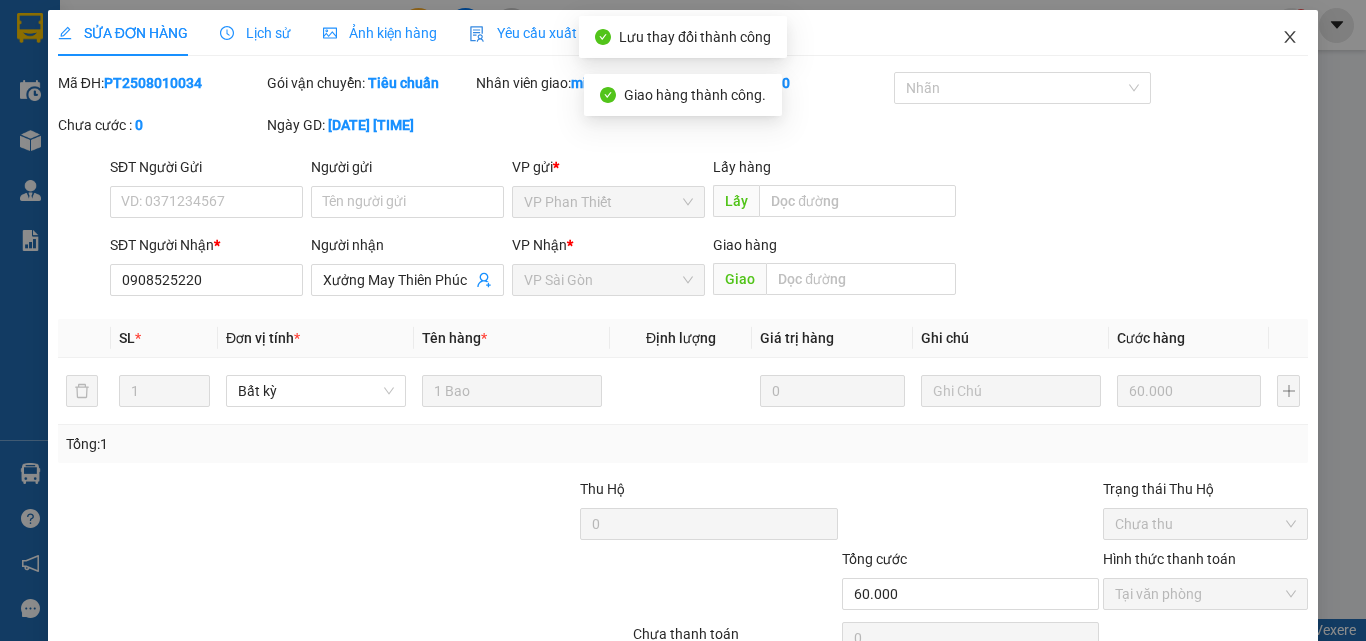 click at bounding box center [1290, 38] 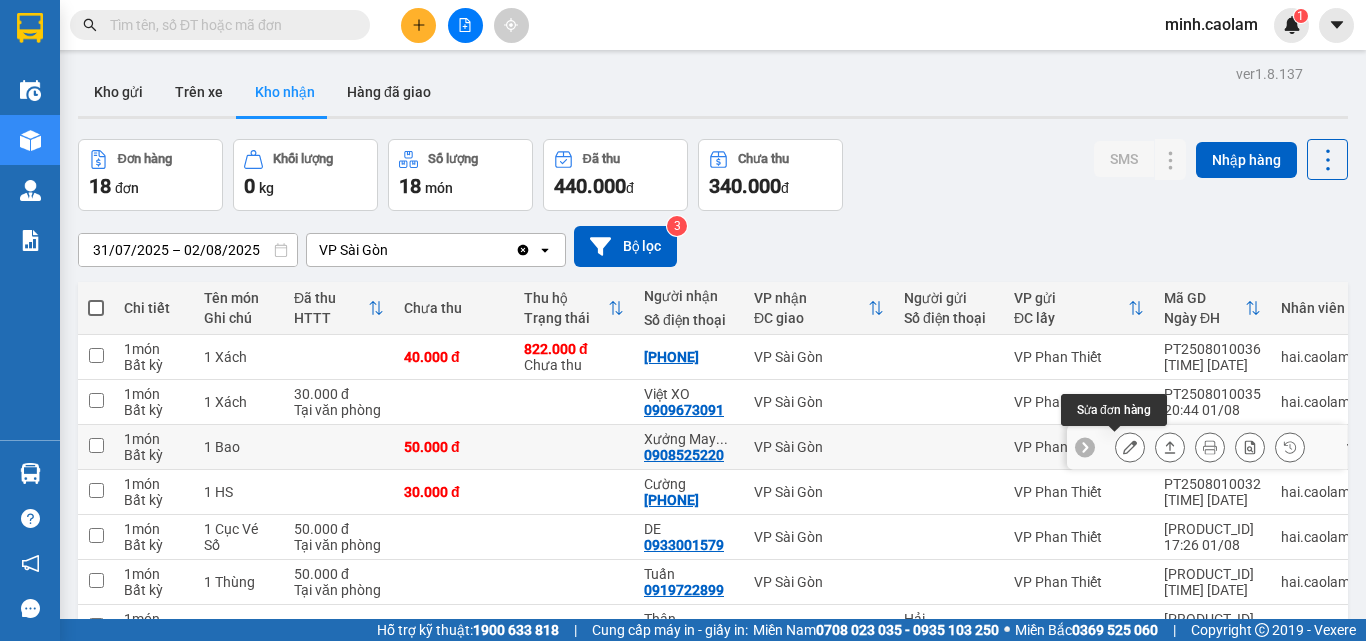 click 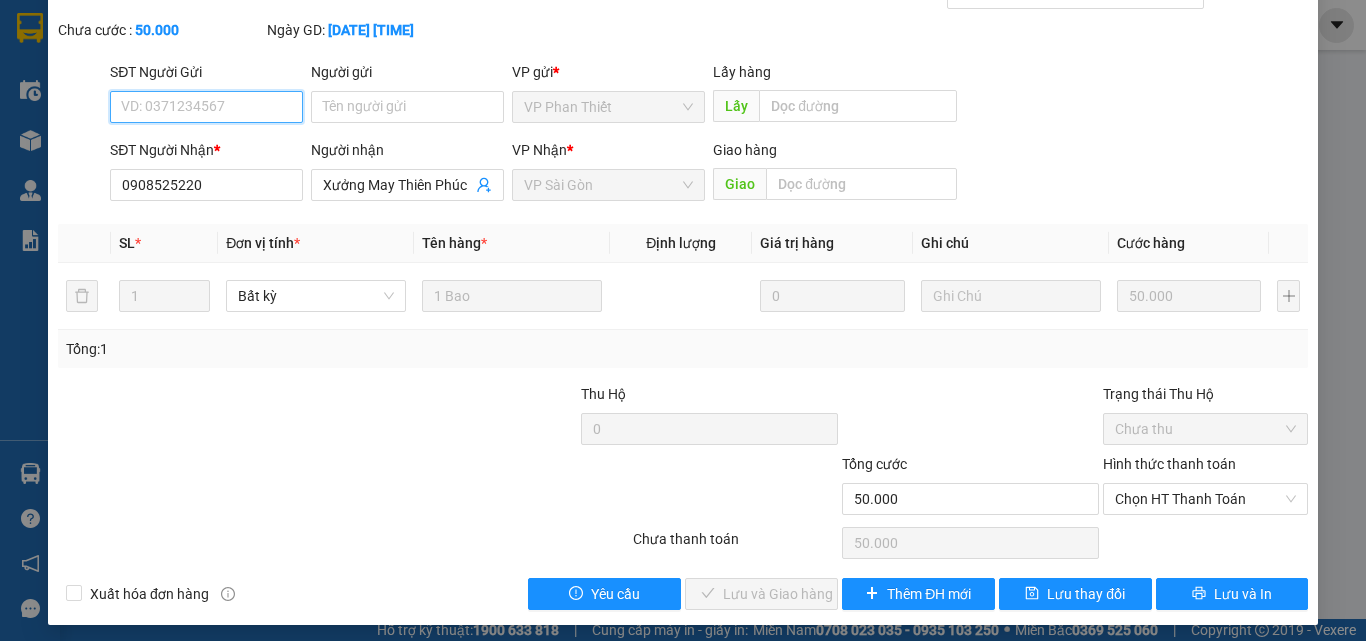 scroll, scrollTop: 103, scrollLeft: 0, axis: vertical 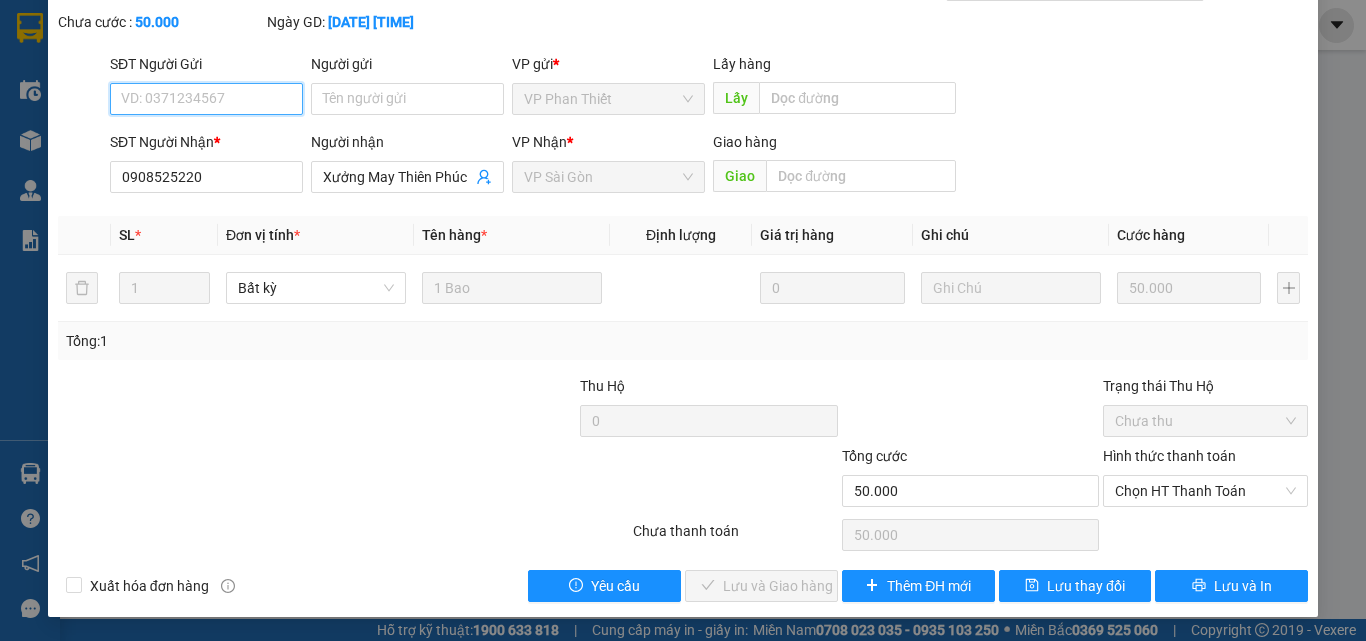 drag, startPoint x: 1159, startPoint y: 488, endPoint x: 1150, endPoint y: 513, distance: 26.57066 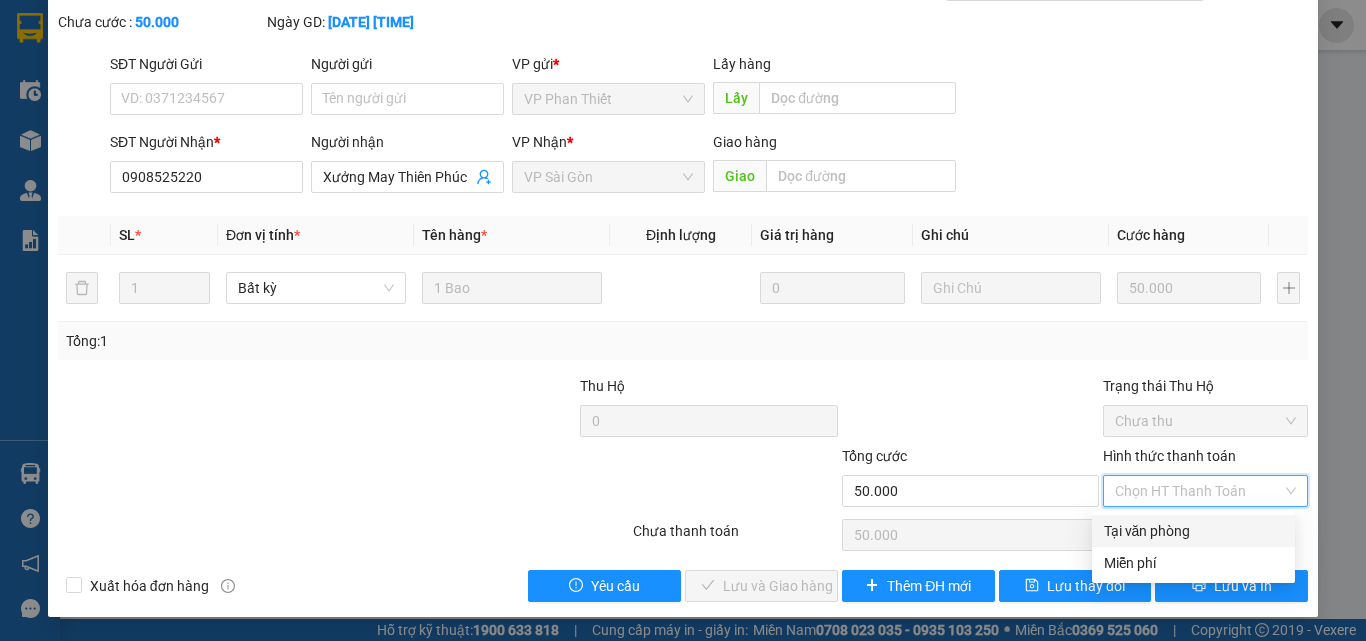 click on "Tại văn phòng" at bounding box center (1193, 531) 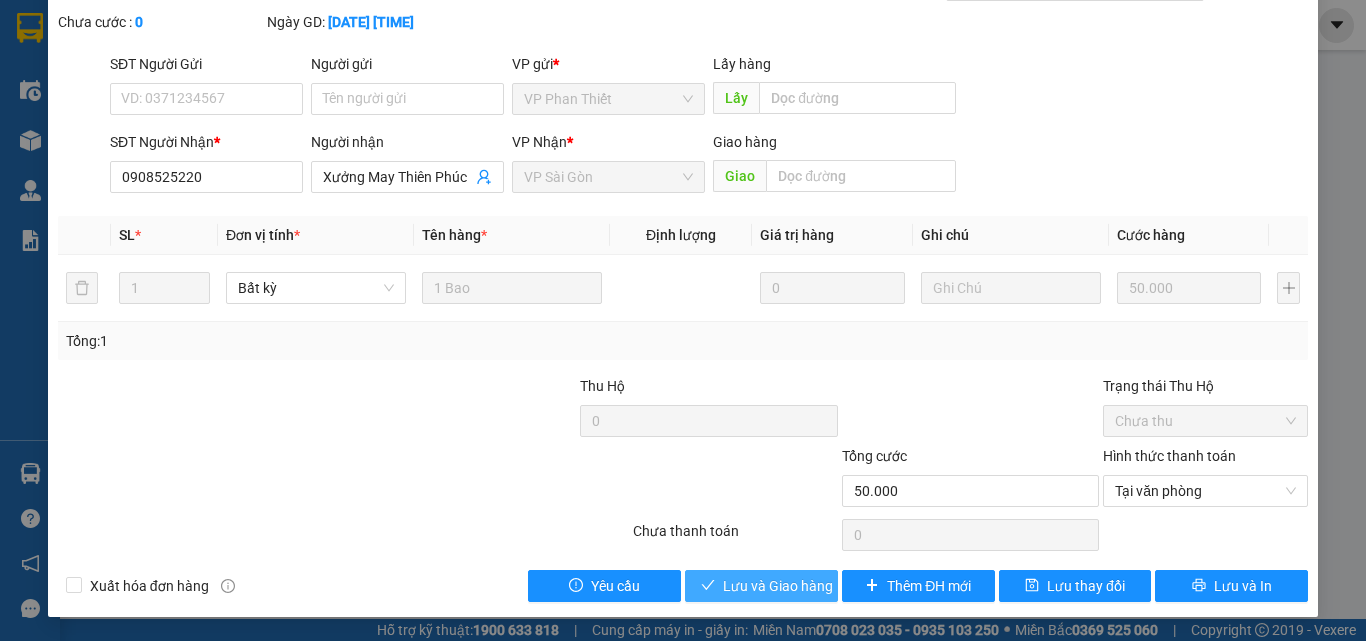 drag, startPoint x: 747, startPoint y: 589, endPoint x: 747, endPoint y: 607, distance: 18 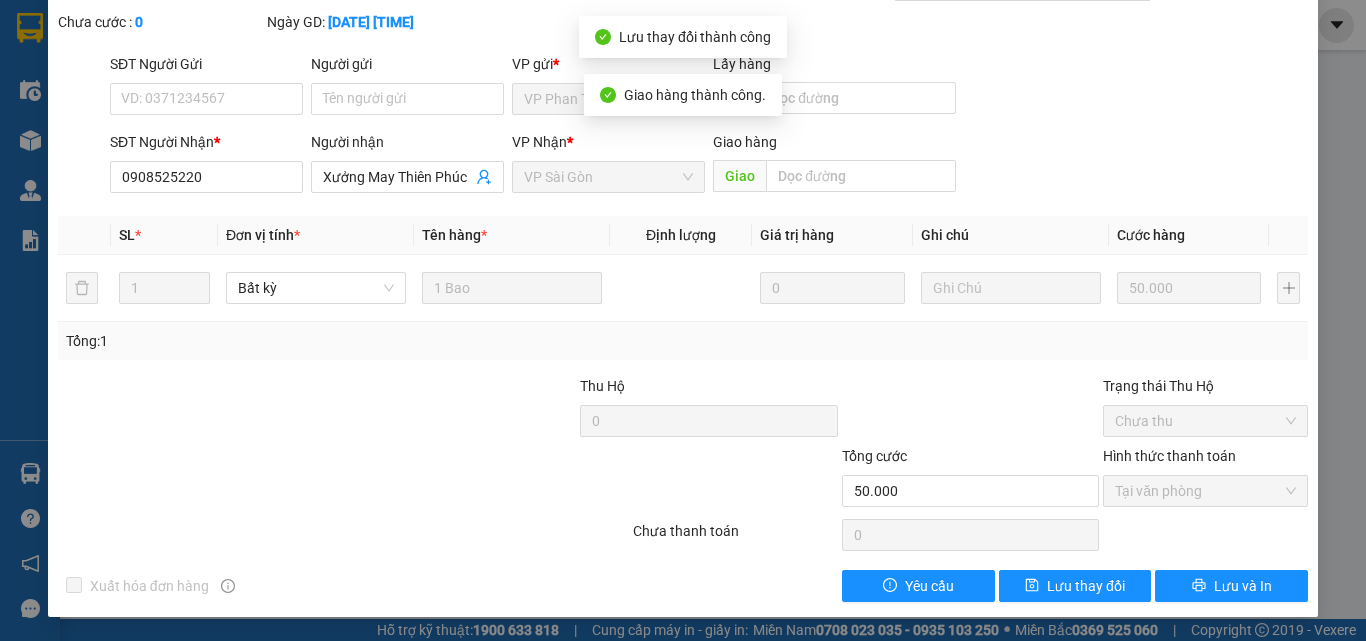 scroll, scrollTop: 0, scrollLeft: 0, axis: both 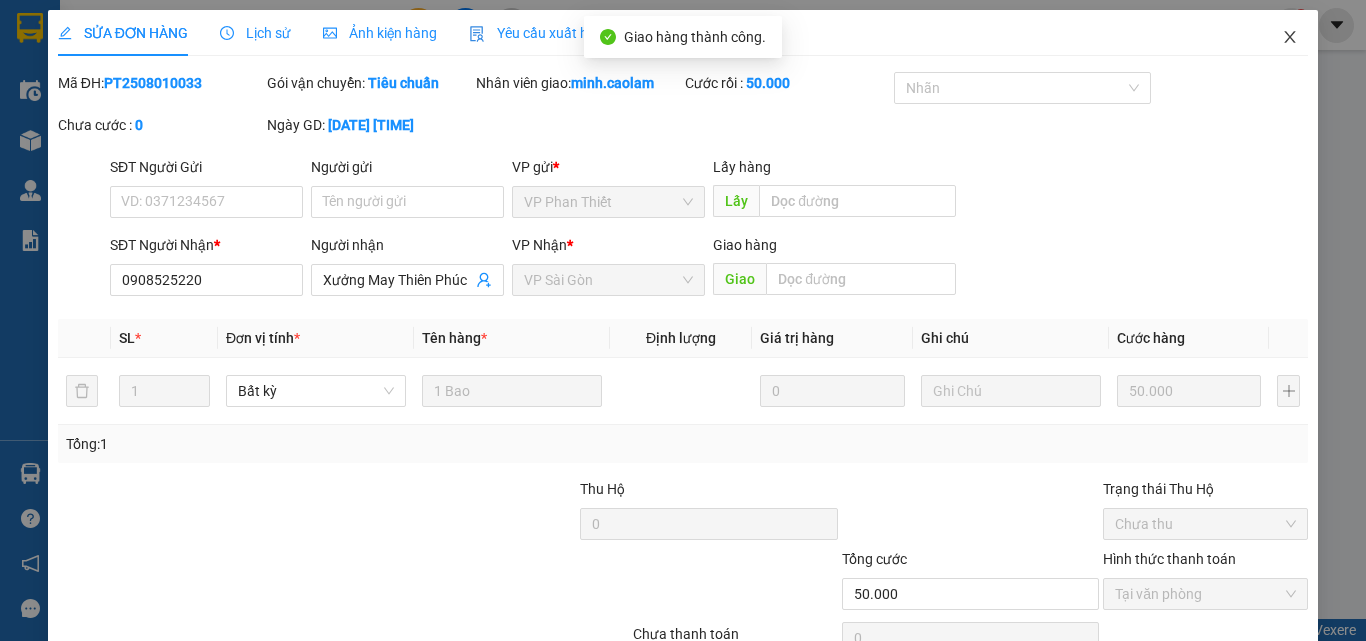 click 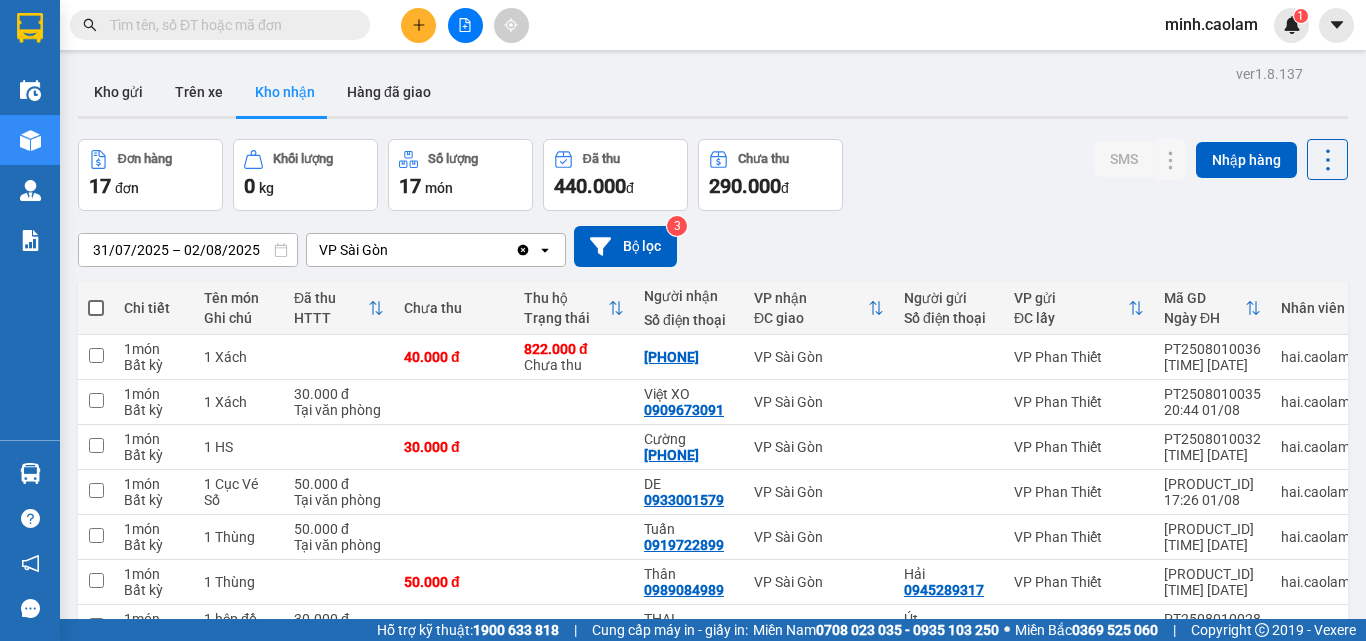 click at bounding box center [228, 25] 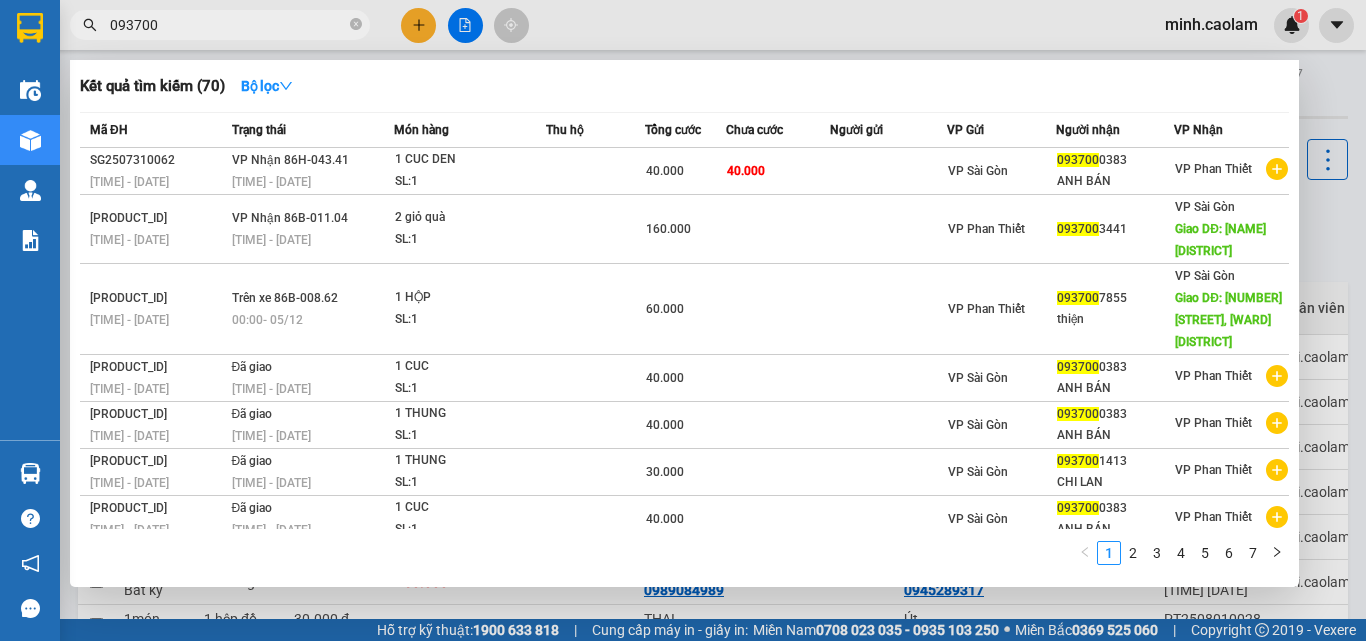 type on "093700" 